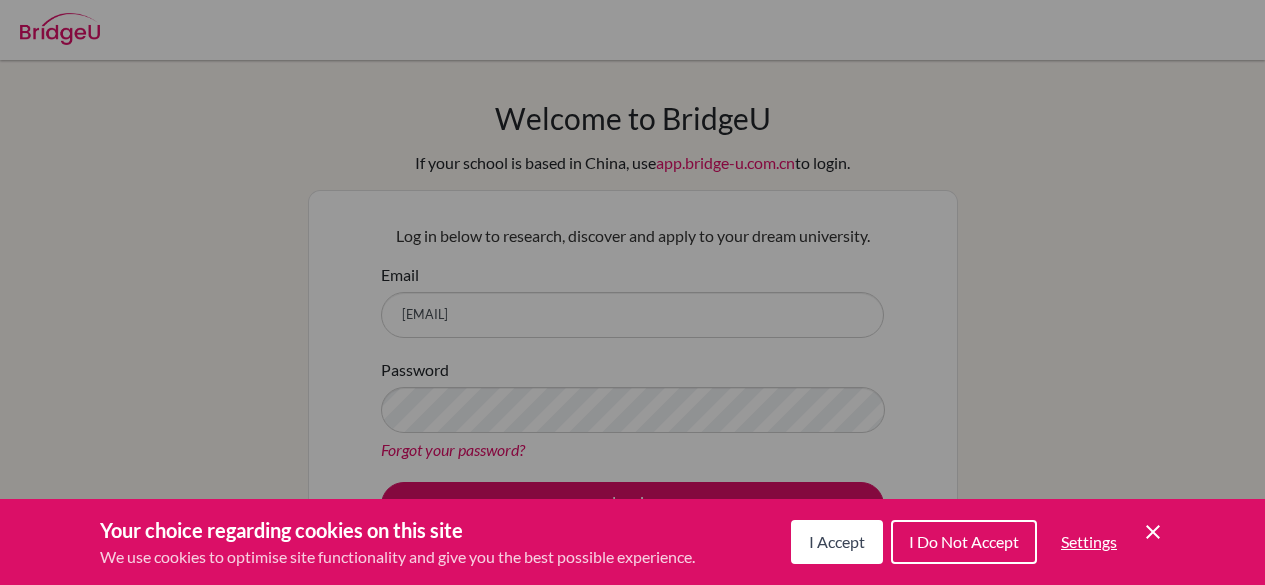 scroll, scrollTop: 0, scrollLeft: 0, axis: both 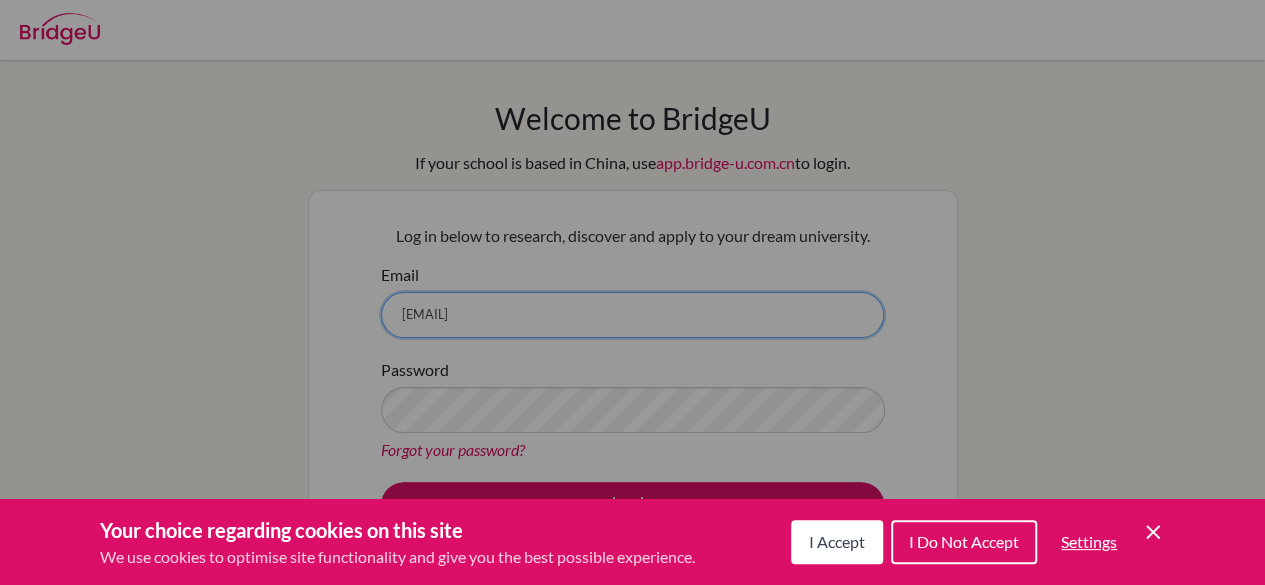 type 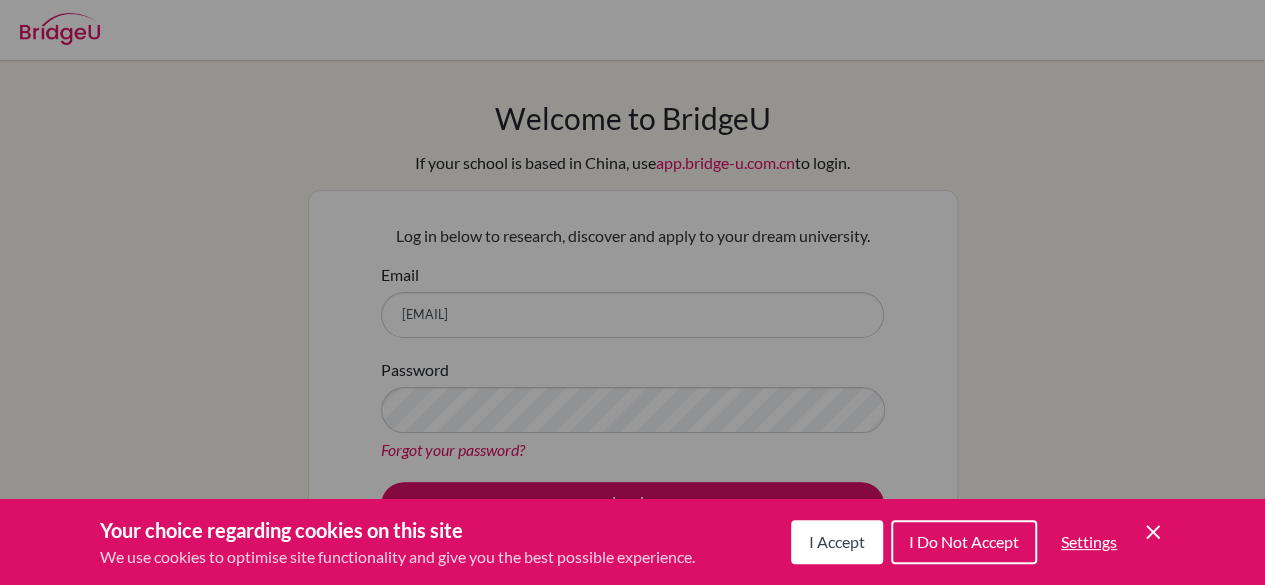 click 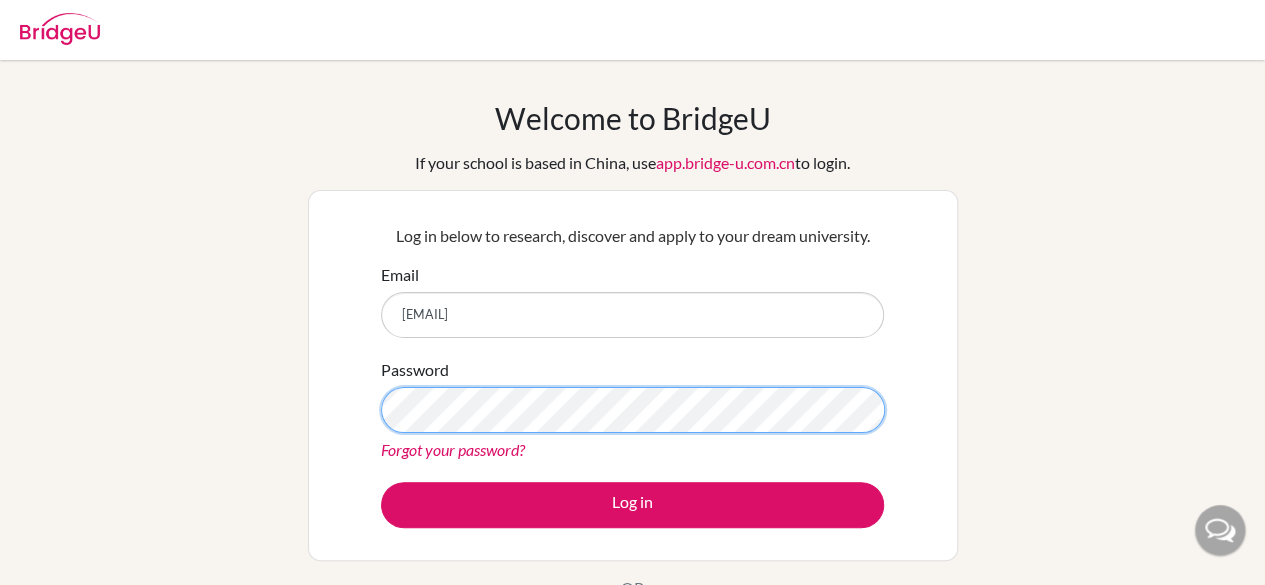 click on "Log in" at bounding box center [632, 505] 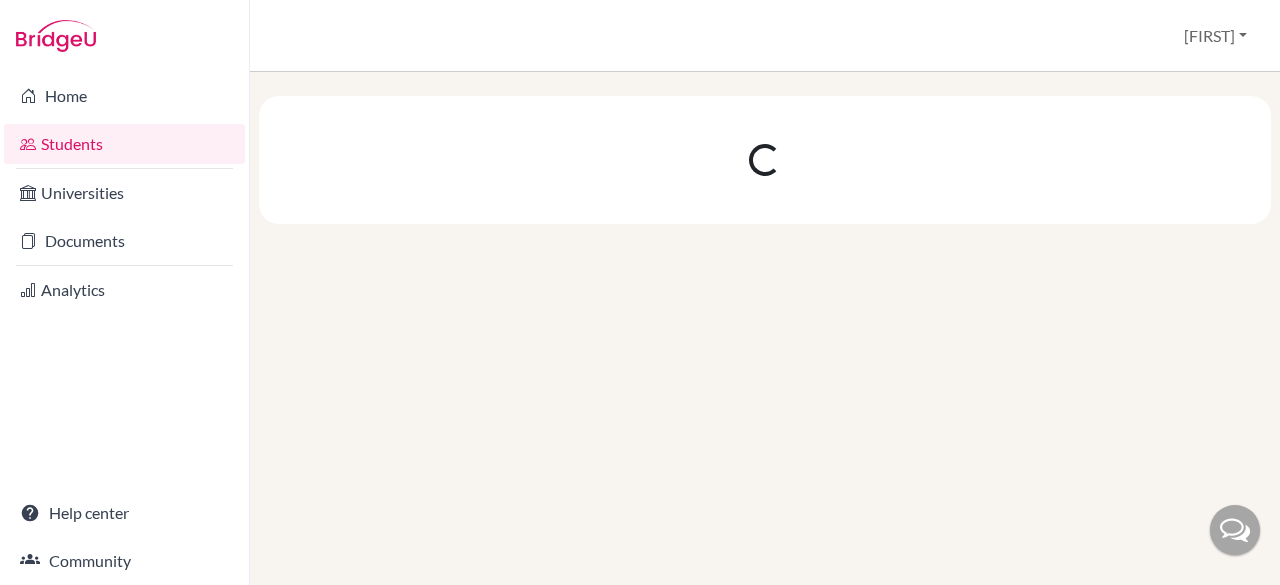 scroll, scrollTop: 0, scrollLeft: 0, axis: both 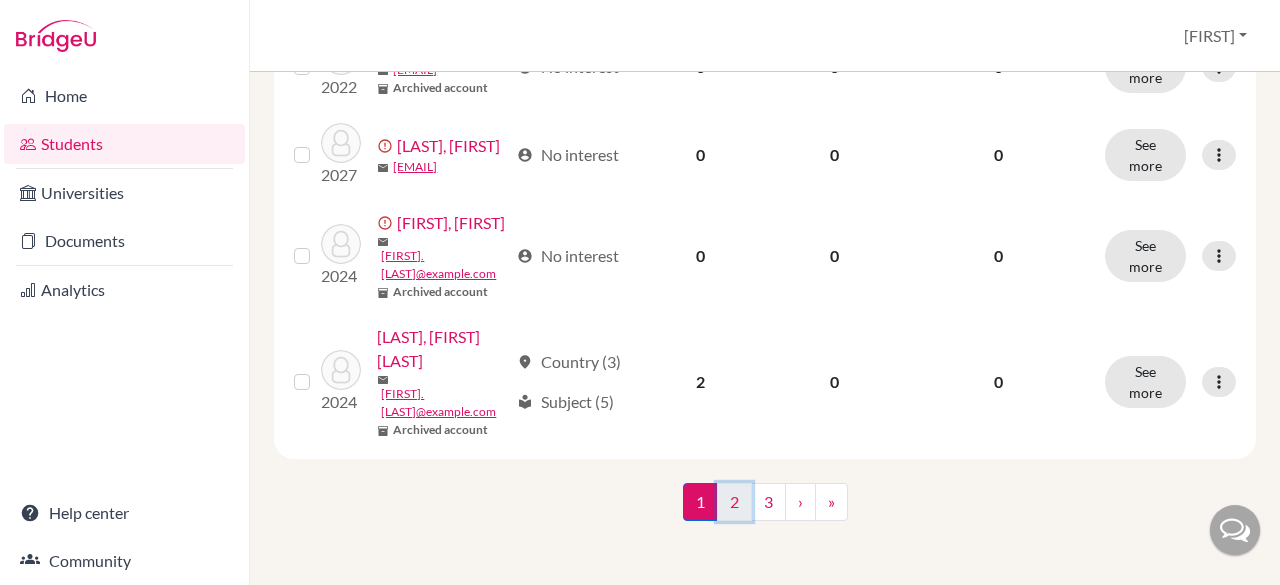 click on "2" at bounding box center [734, 502] 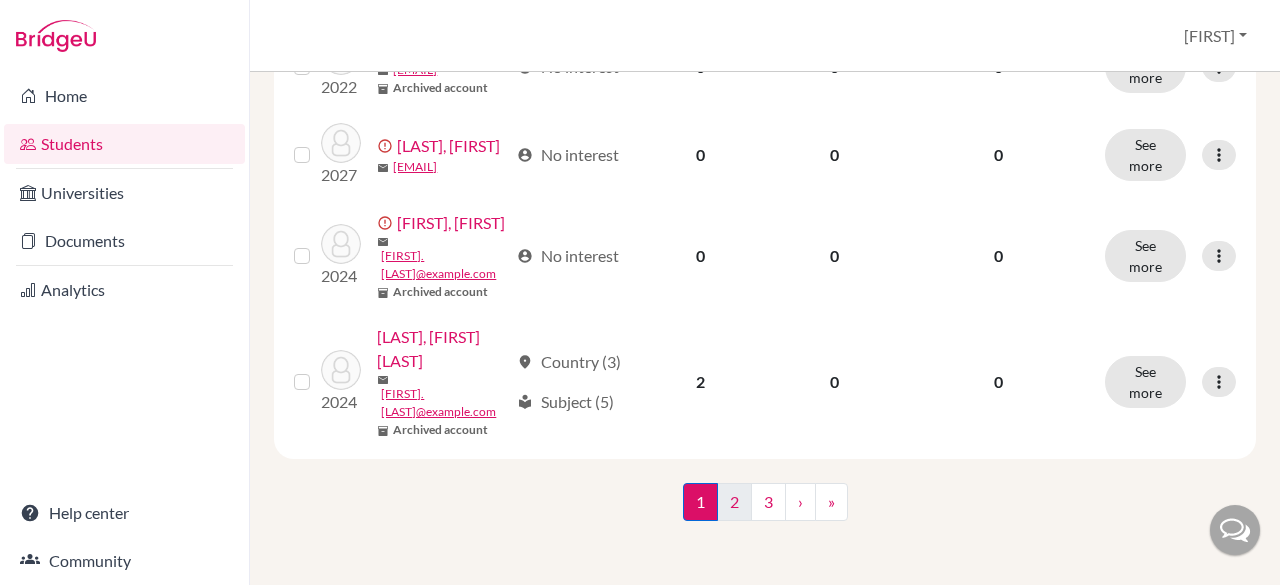 scroll, scrollTop: 0, scrollLeft: 0, axis: both 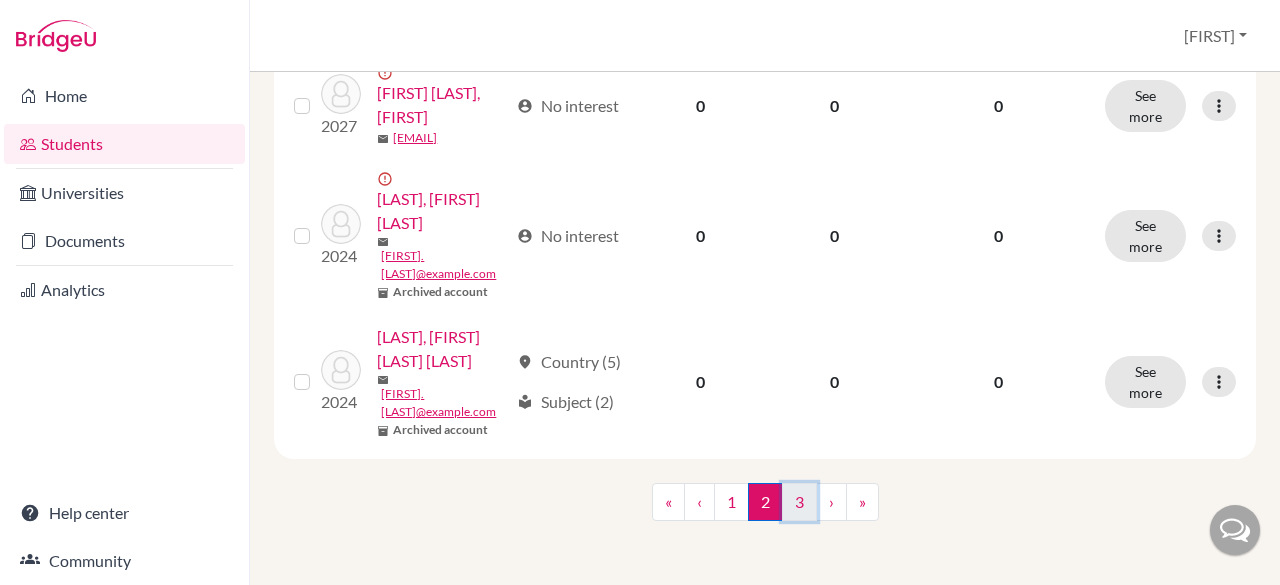 click on "3" at bounding box center (799, 502) 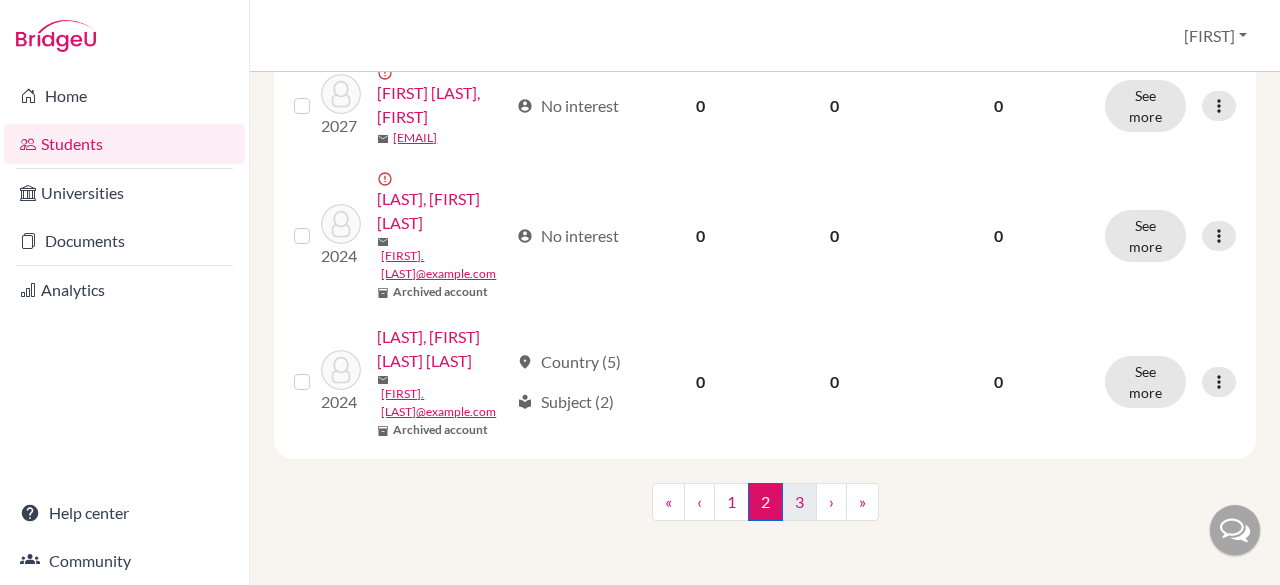 scroll, scrollTop: 0, scrollLeft: 0, axis: both 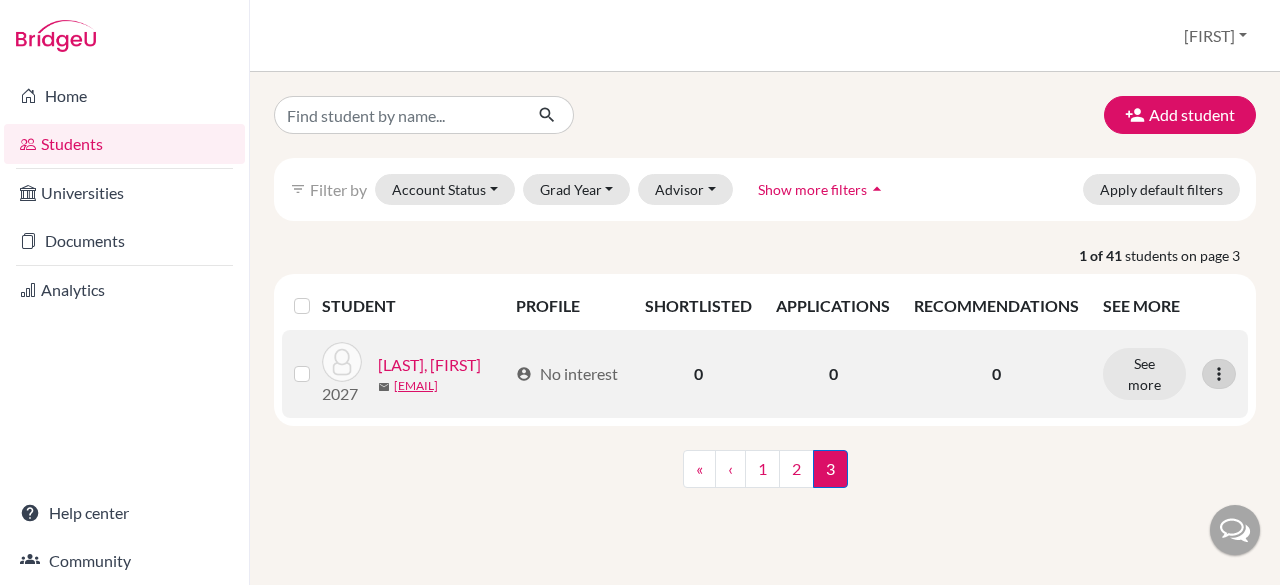 click at bounding box center (1219, 374) 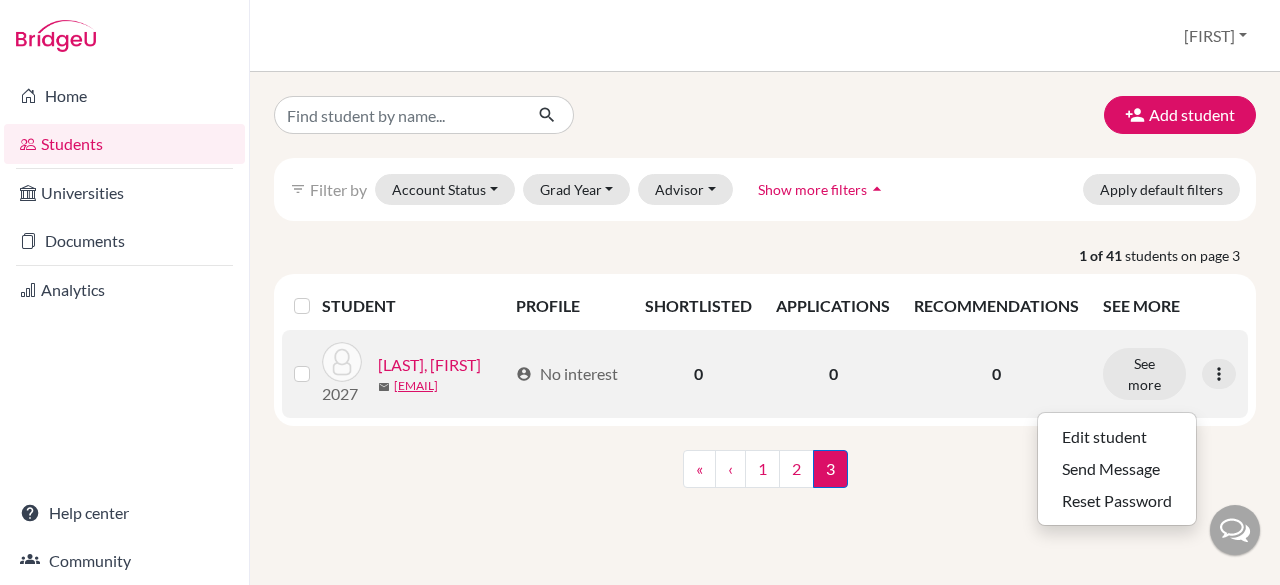 click on "See more Edit student Send Message Reset Password" at bounding box center [1169, 374] 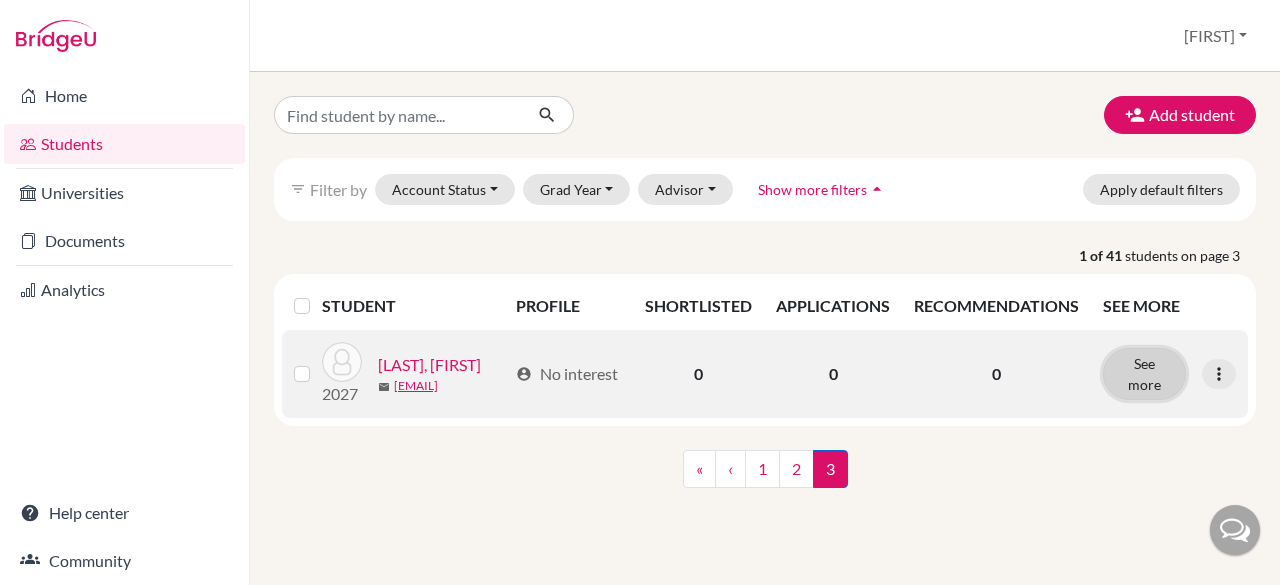 click on "See more" at bounding box center (1144, 374) 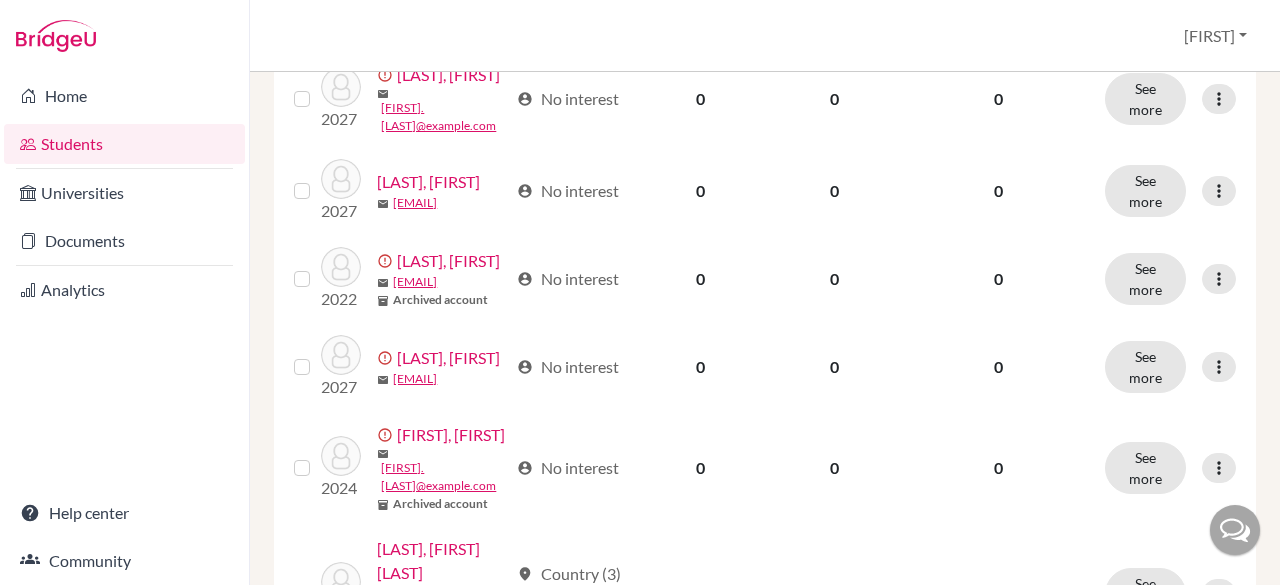 scroll, scrollTop: 2027, scrollLeft: 0, axis: vertical 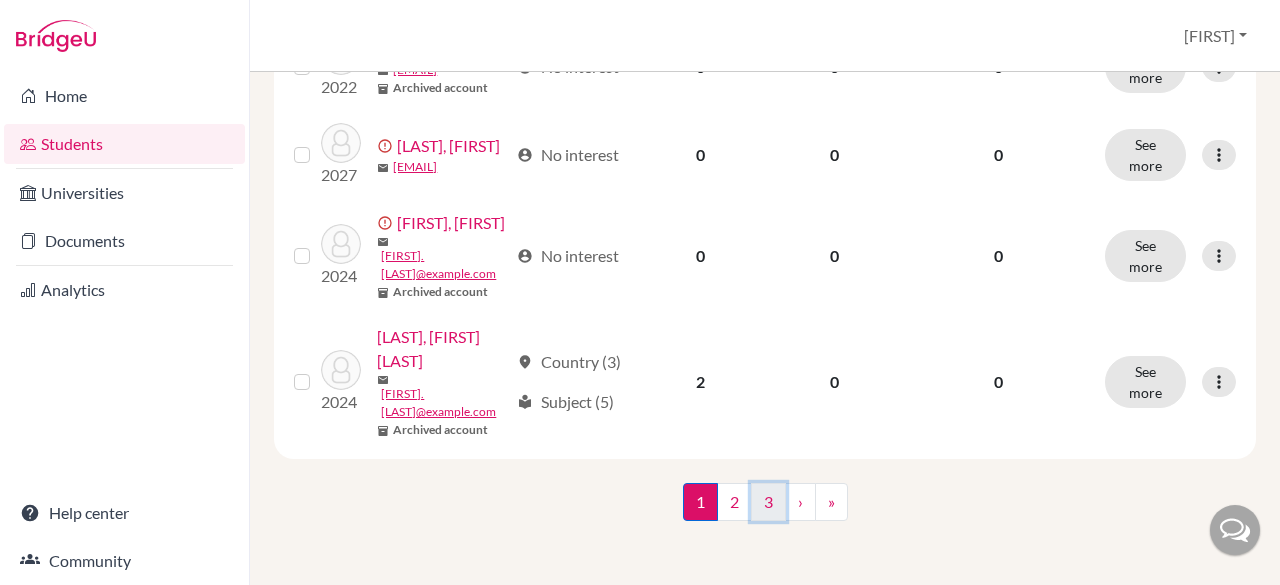 click on "3" at bounding box center (768, 502) 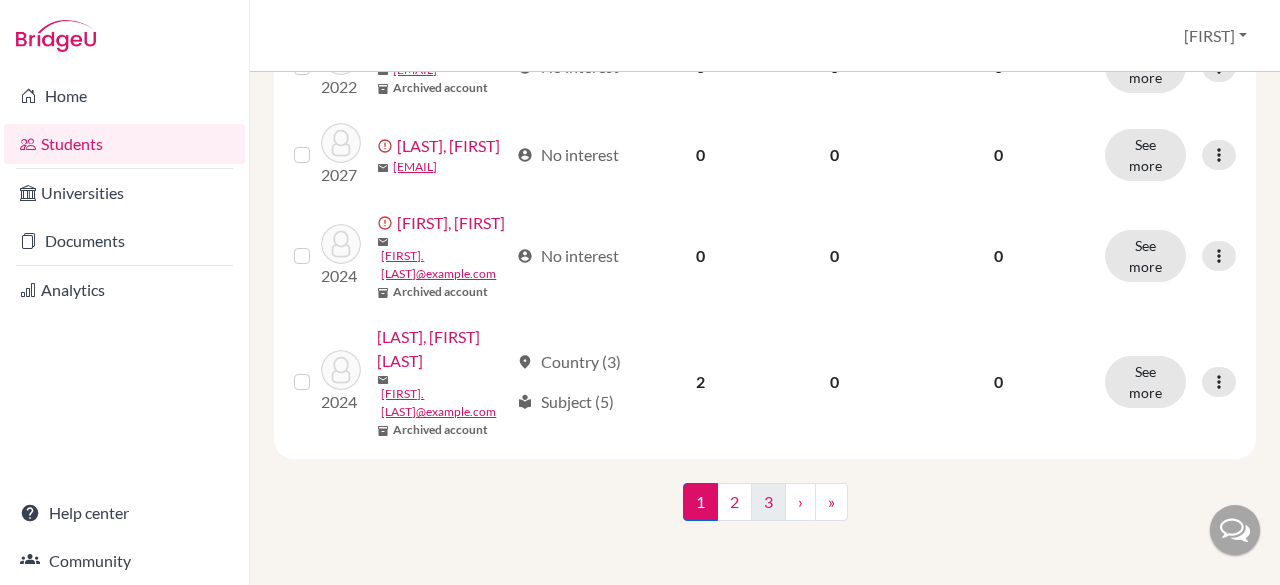 scroll, scrollTop: 0, scrollLeft: 0, axis: both 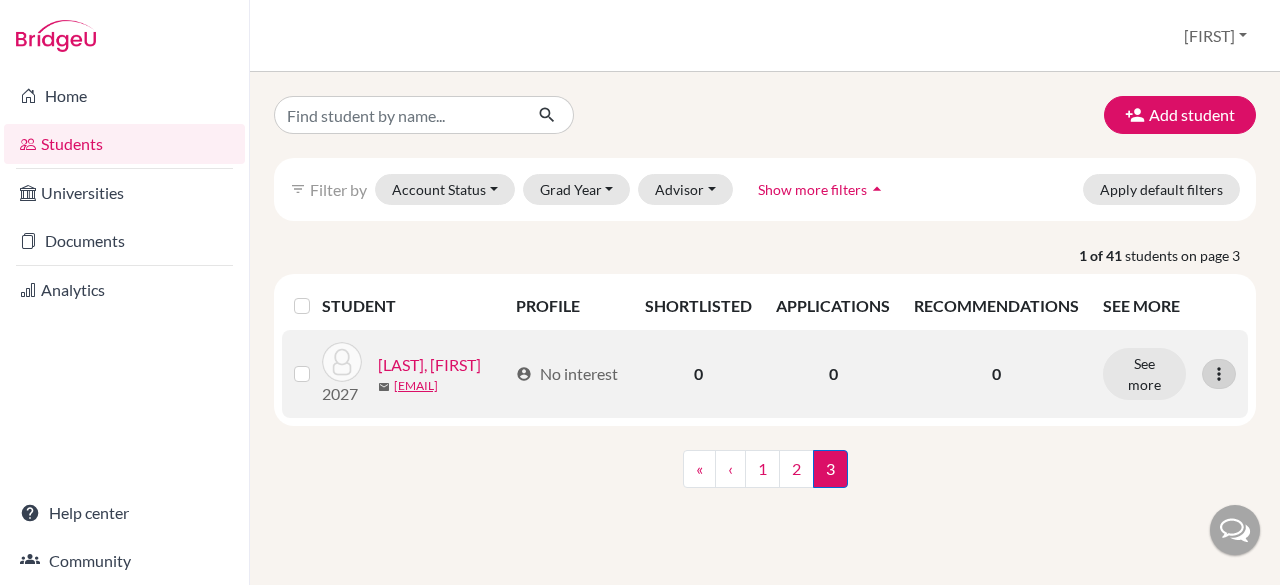 click at bounding box center (1219, 374) 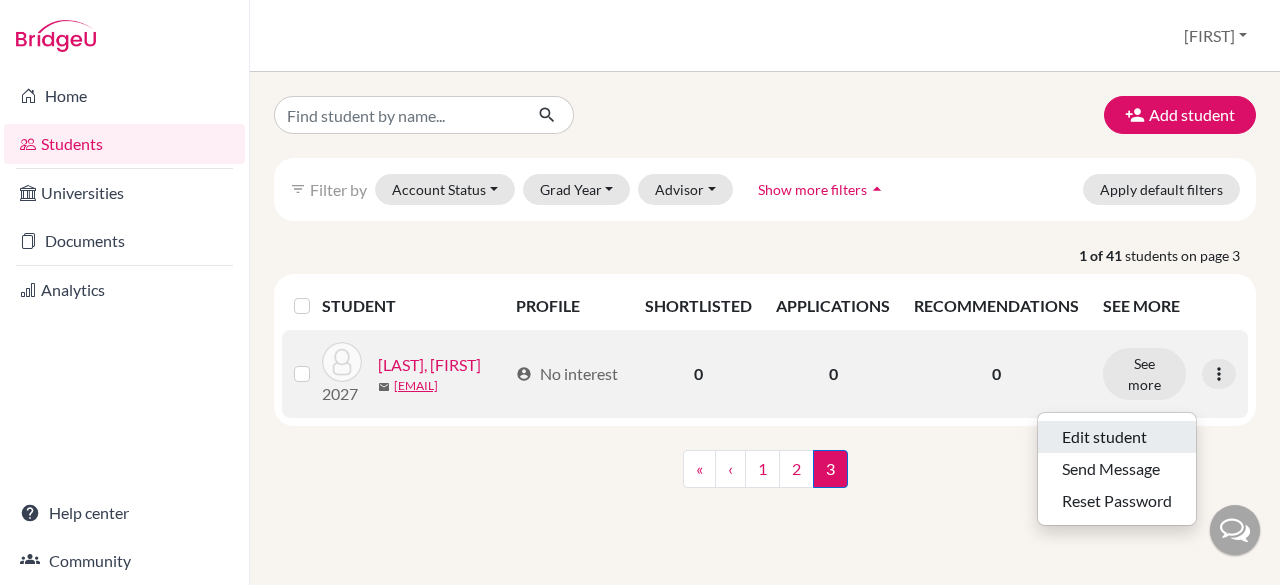 click on "Edit student" at bounding box center (1117, 437) 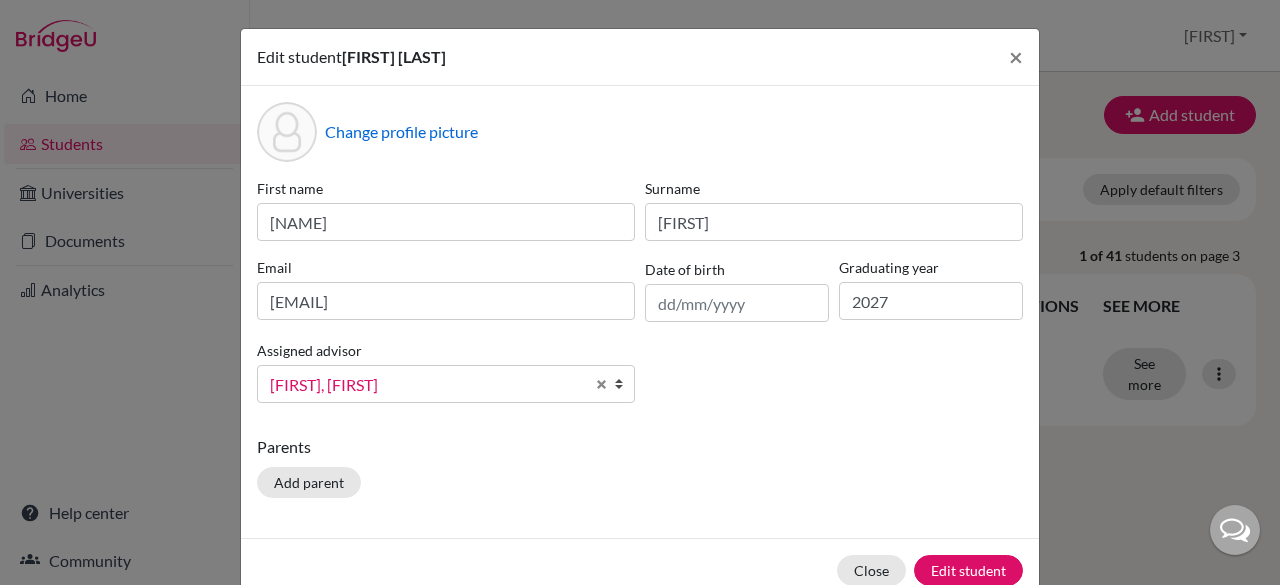 scroll, scrollTop: 43, scrollLeft: 0, axis: vertical 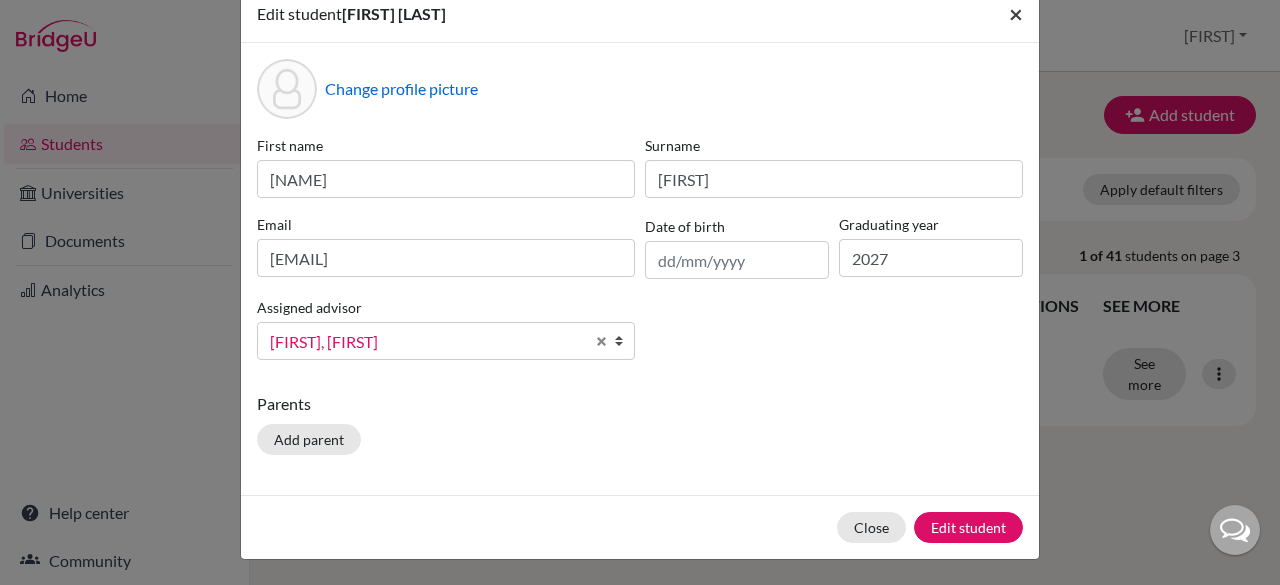click on "×" at bounding box center [1016, 14] 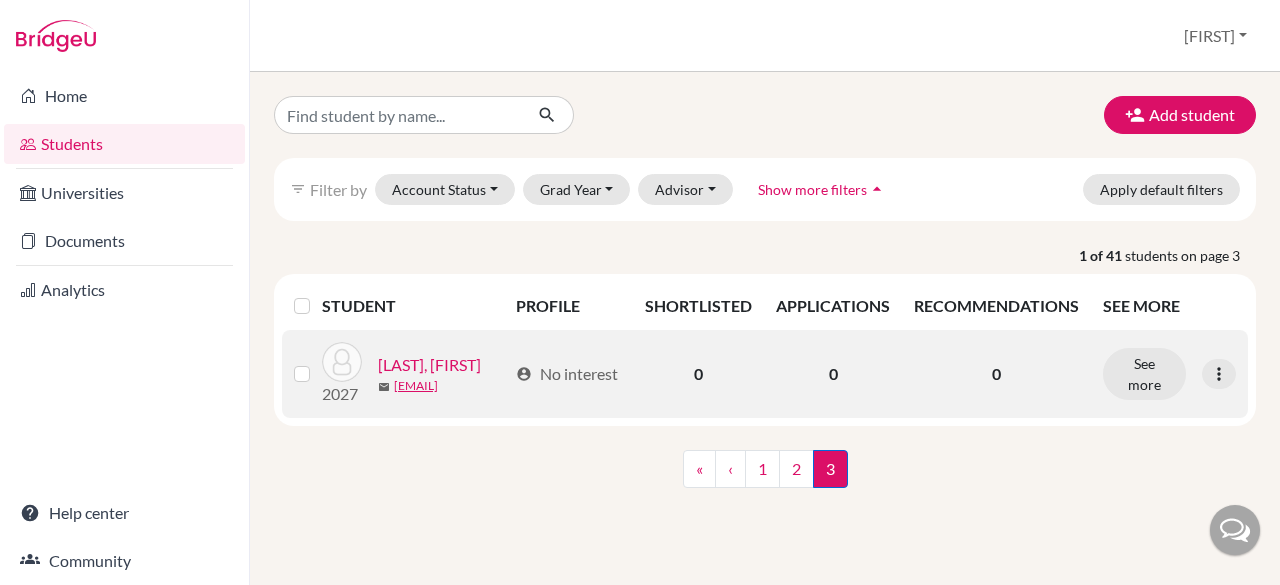 click at bounding box center (306, 374) 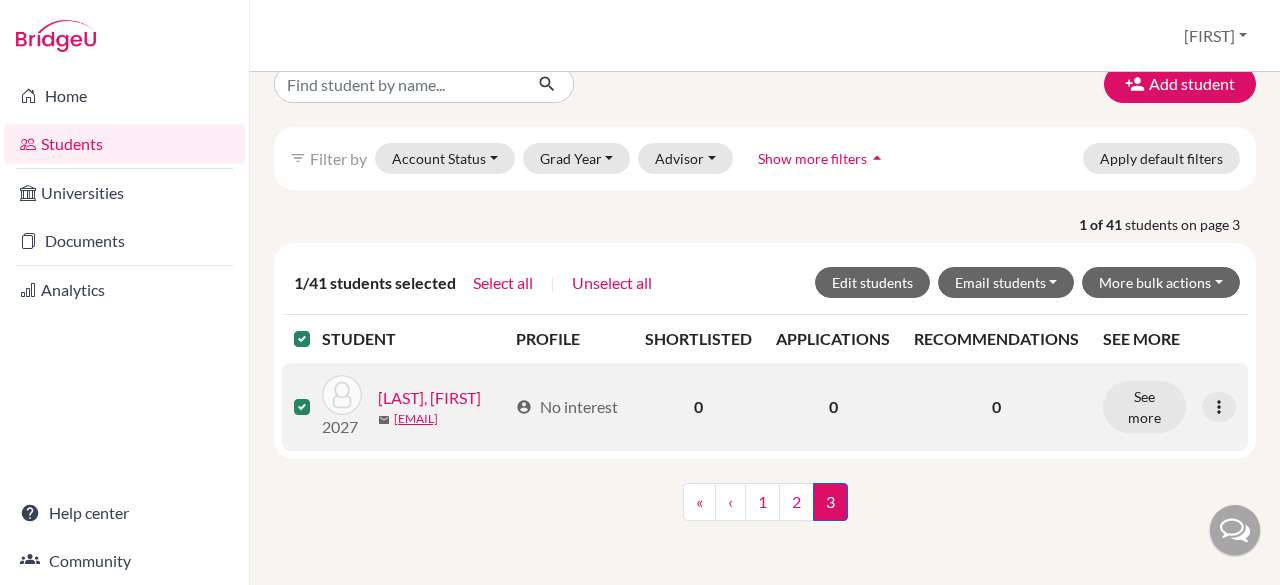 scroll, scrollTop: 0, scrollLeft: 0, axis: both 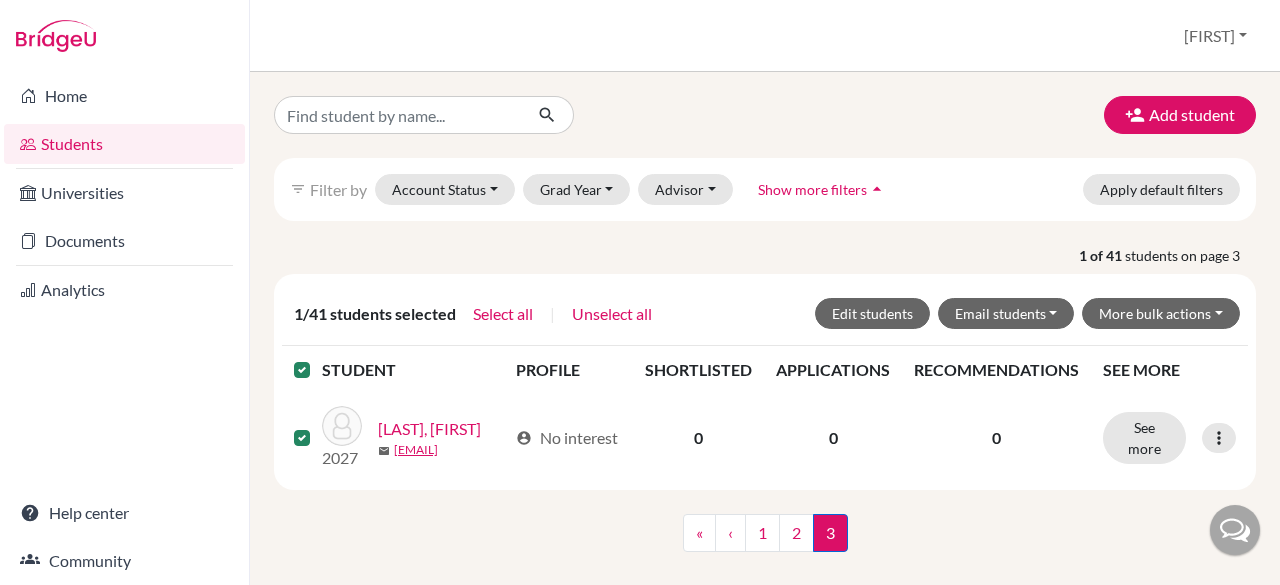 click at bounding box center (318, 358) 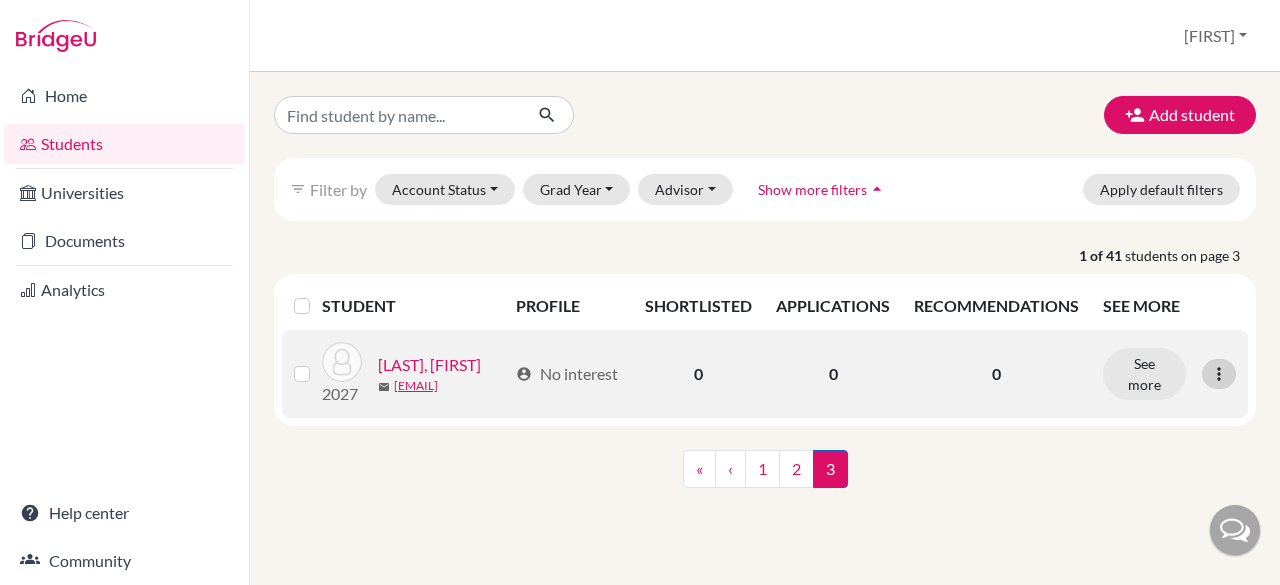click at bounding box center (1219, 374) 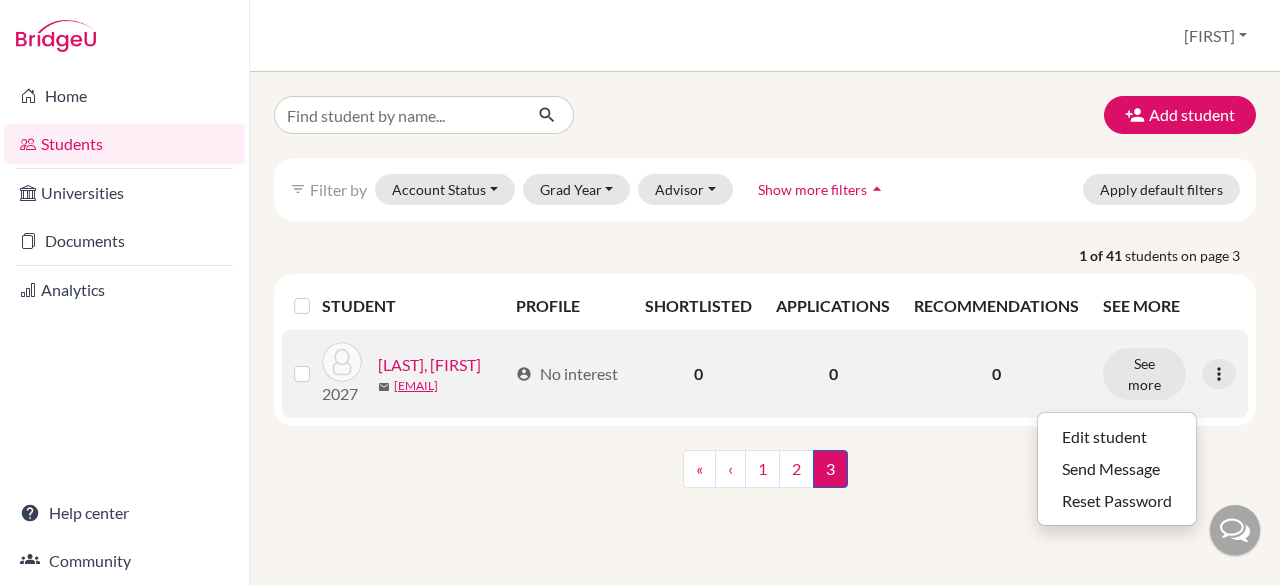 click on "Yusuf, Sultan" at bounding box center [429, 365] 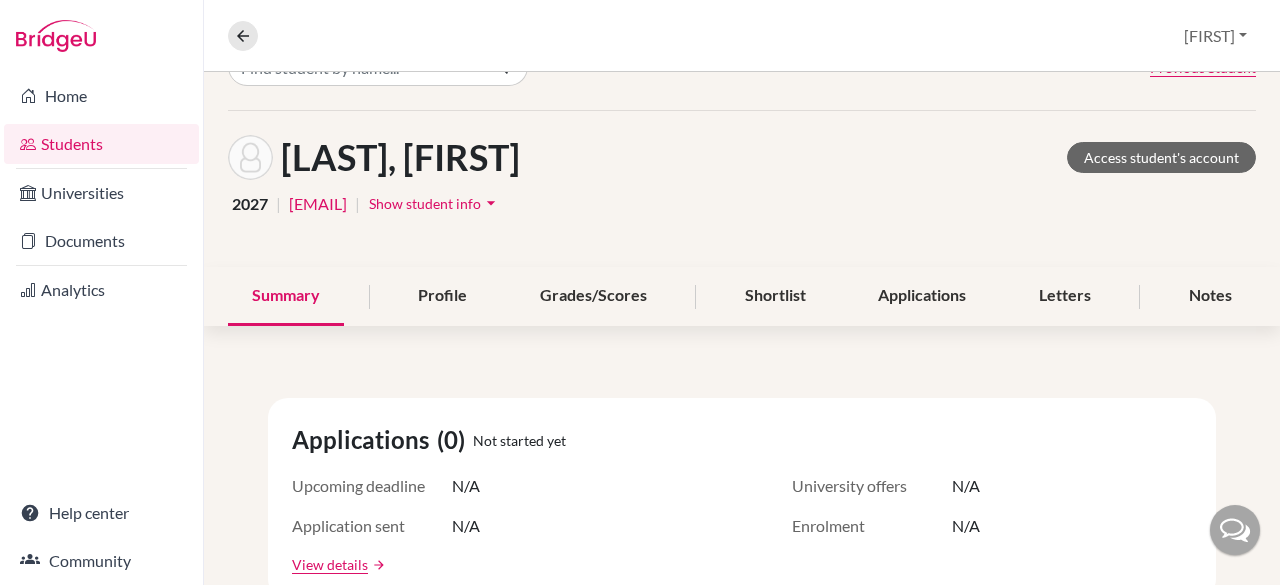 scroll, scrollTop: 0, scrollLeft: 0, axis: both 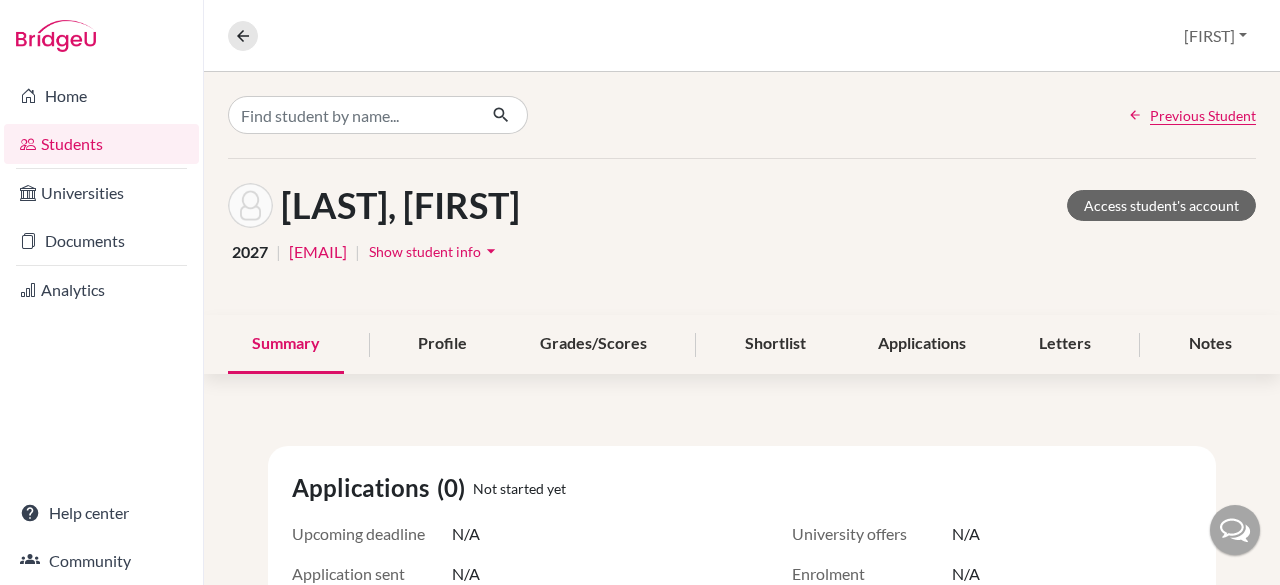 click on "arrow_drop_down" at bounding box center [491, 251] 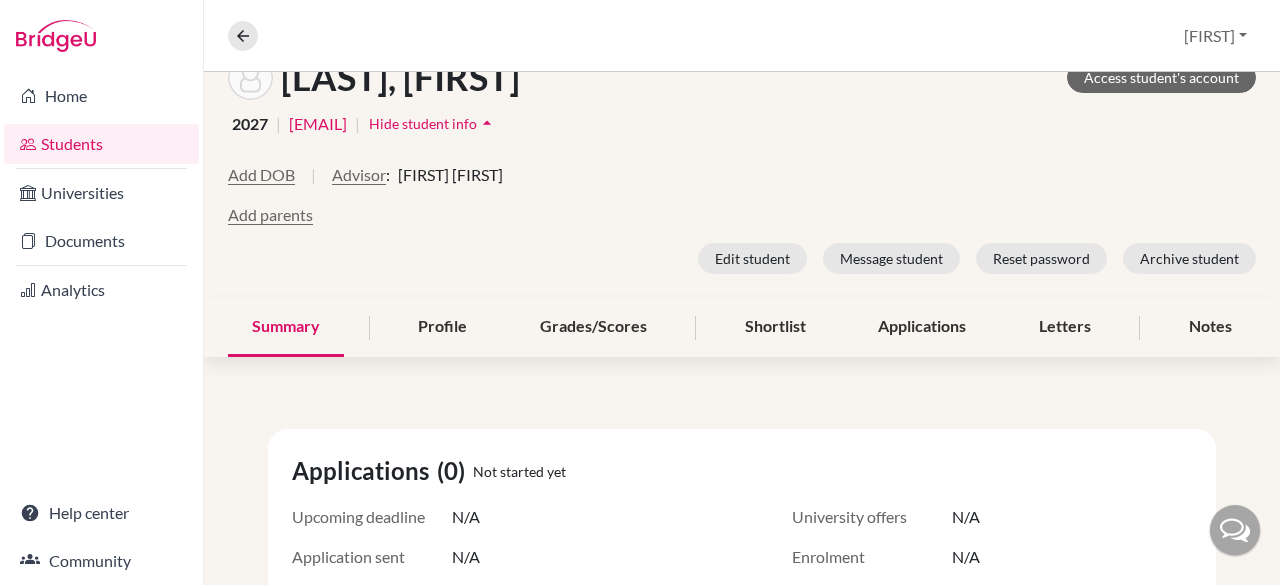 scroll, scrollTop: 0, scrollLeft: 0, axis: both 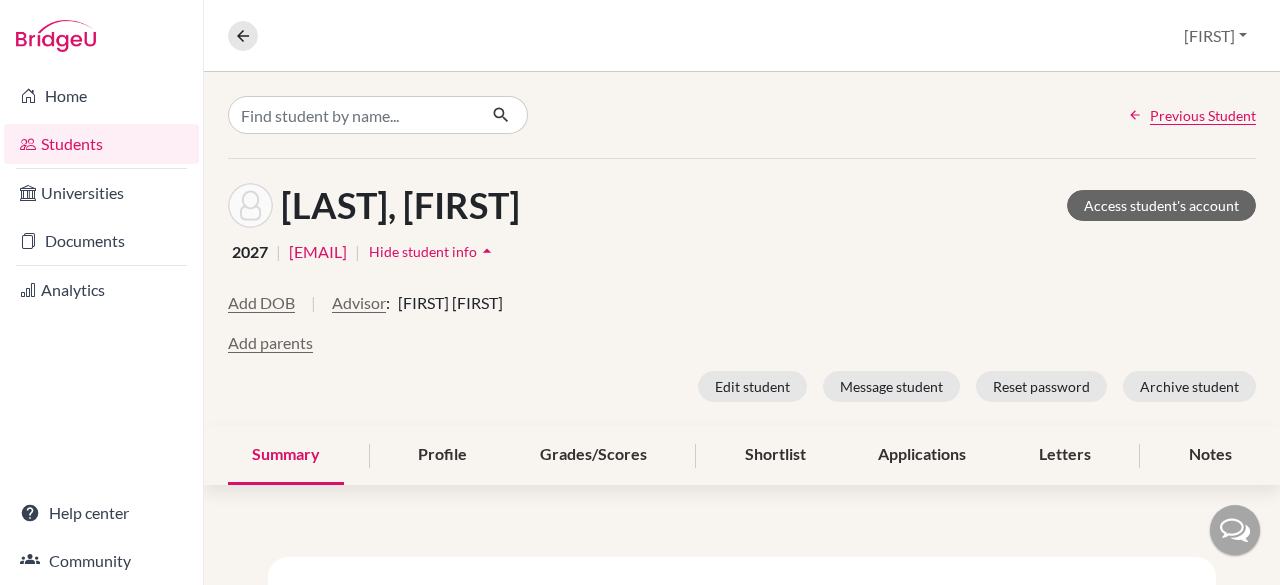 click on "arrow_drop_up" at bounding box center [487, 251] 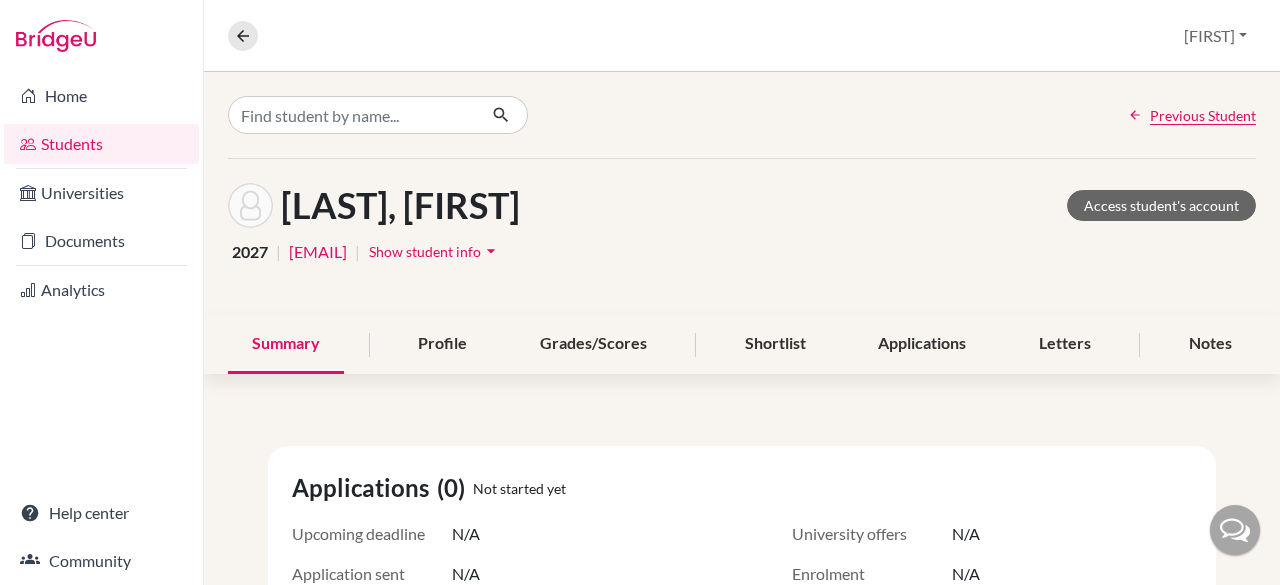 click on "Students" at bounding box center (101, 144) 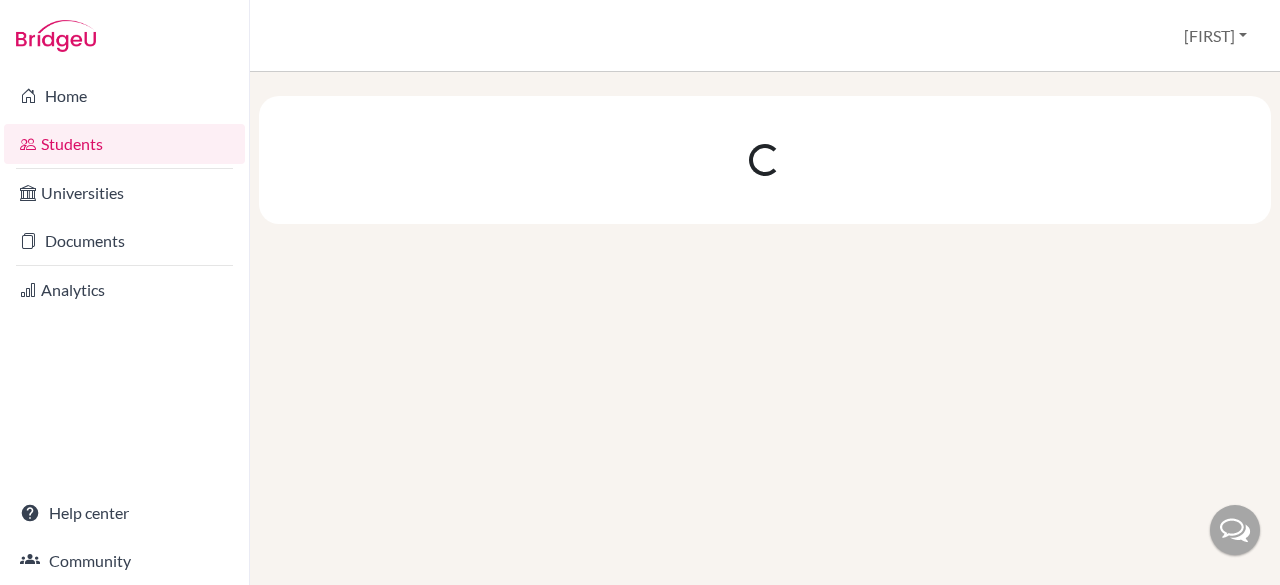 scroll, scrollTop: 0, scrollLeft: 0, axis: both 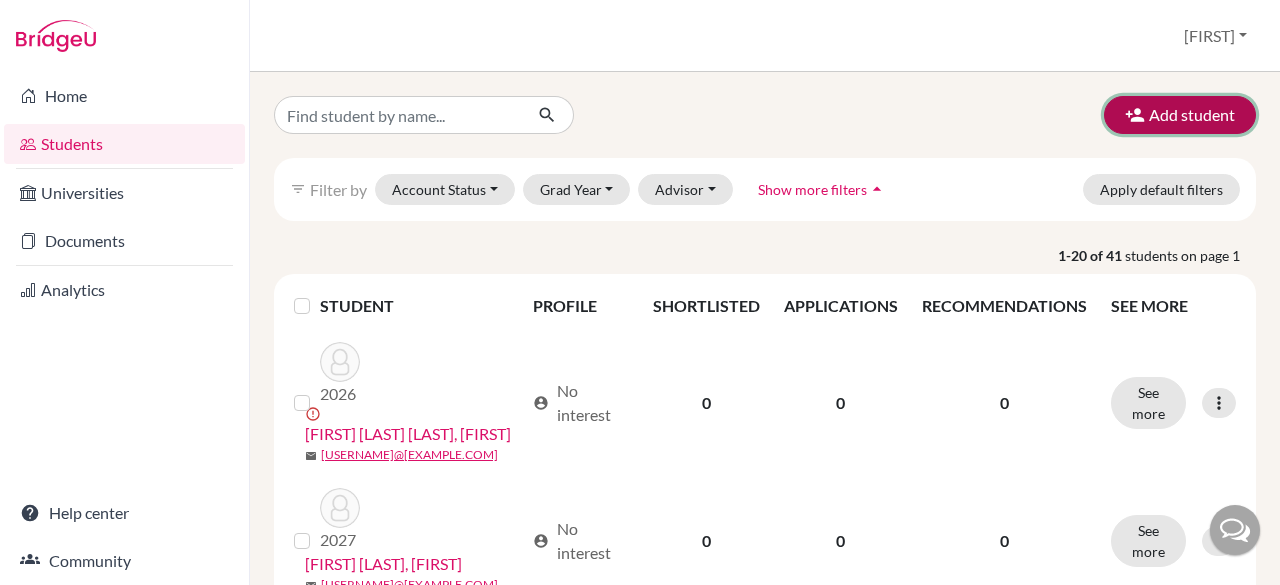 click on "Add student" at bounding box center (1180, 115) 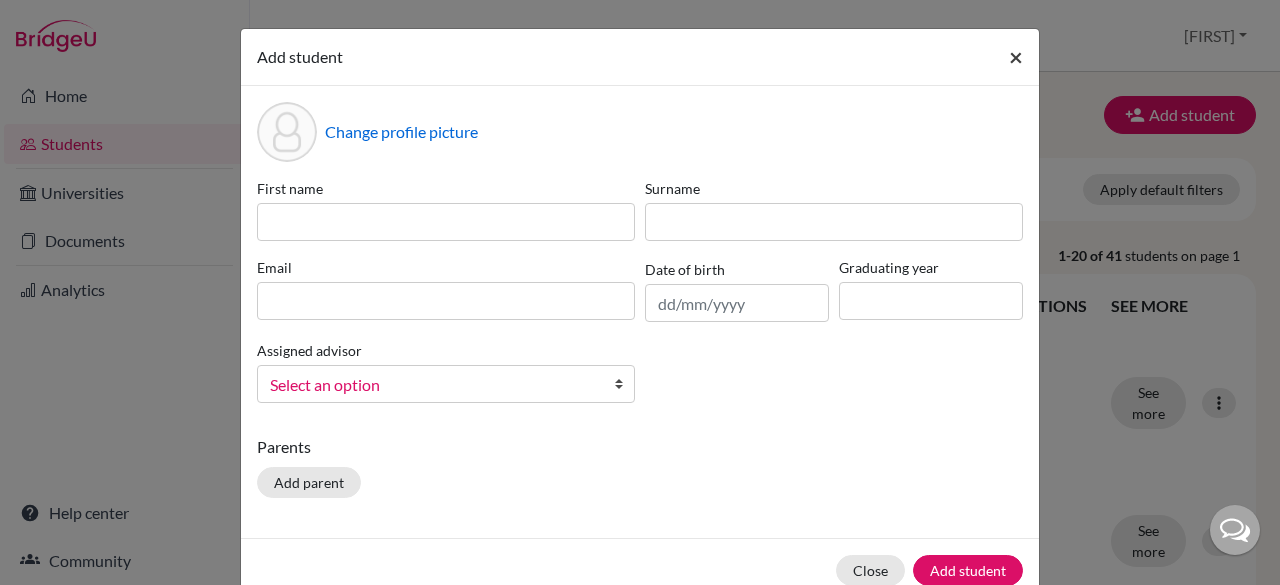 click on "×" at bounding box center [1016, 56] 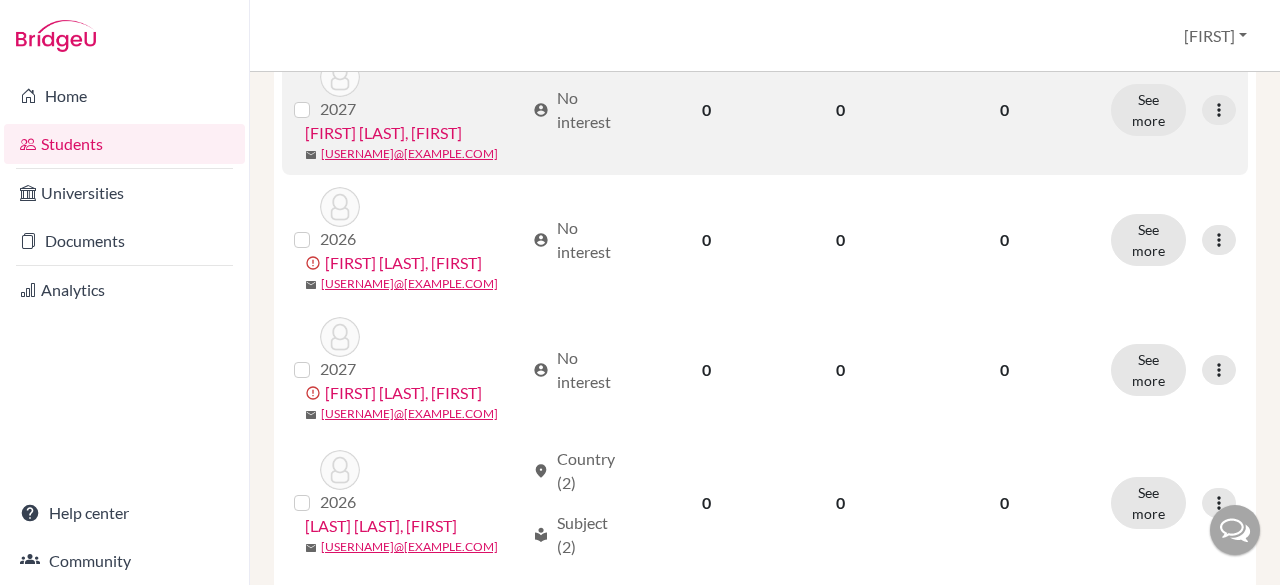 scroll, scrollTop: 0, scrollLeft: 0, axis: both 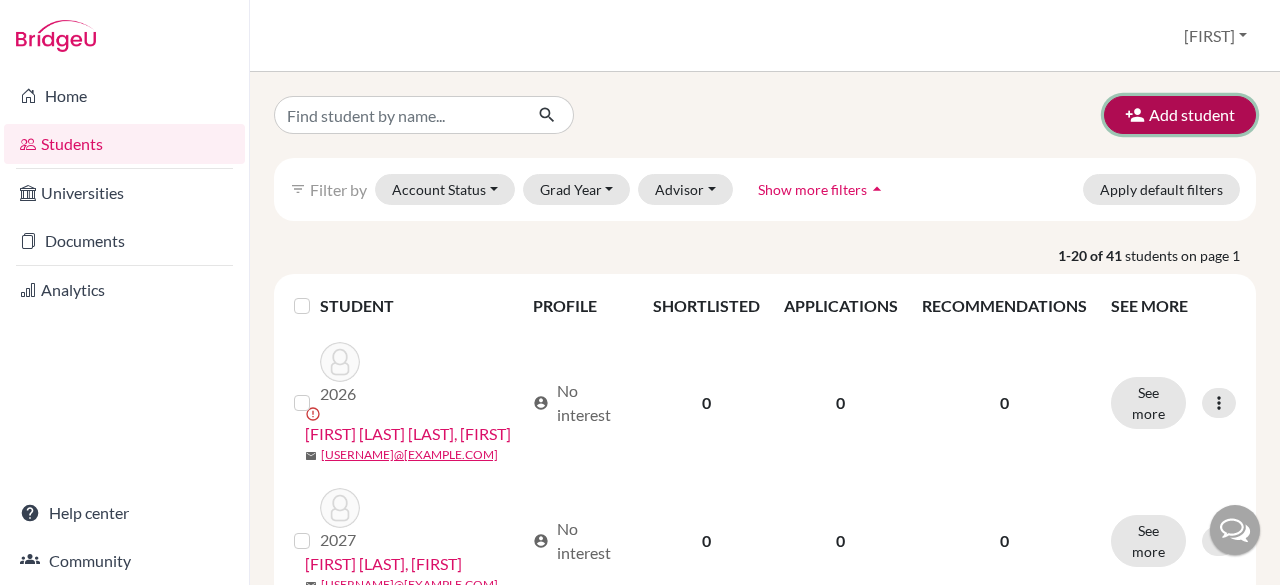 click on "Add student" at bounding box center (1180, 115) 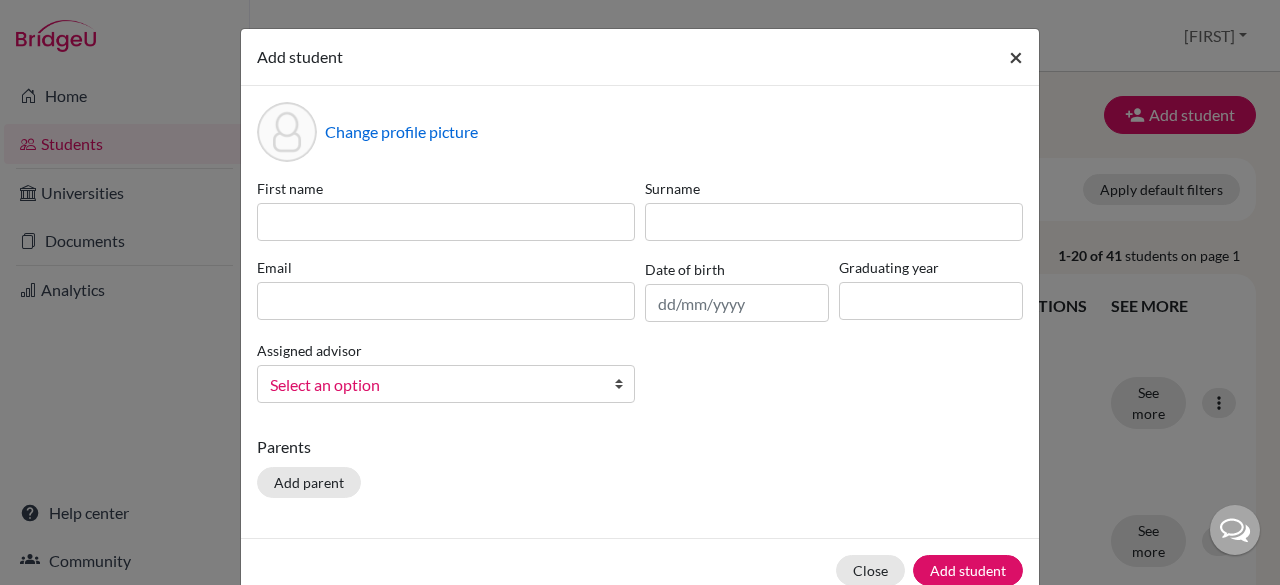 click on "×" at bounding box center [1016, 56] 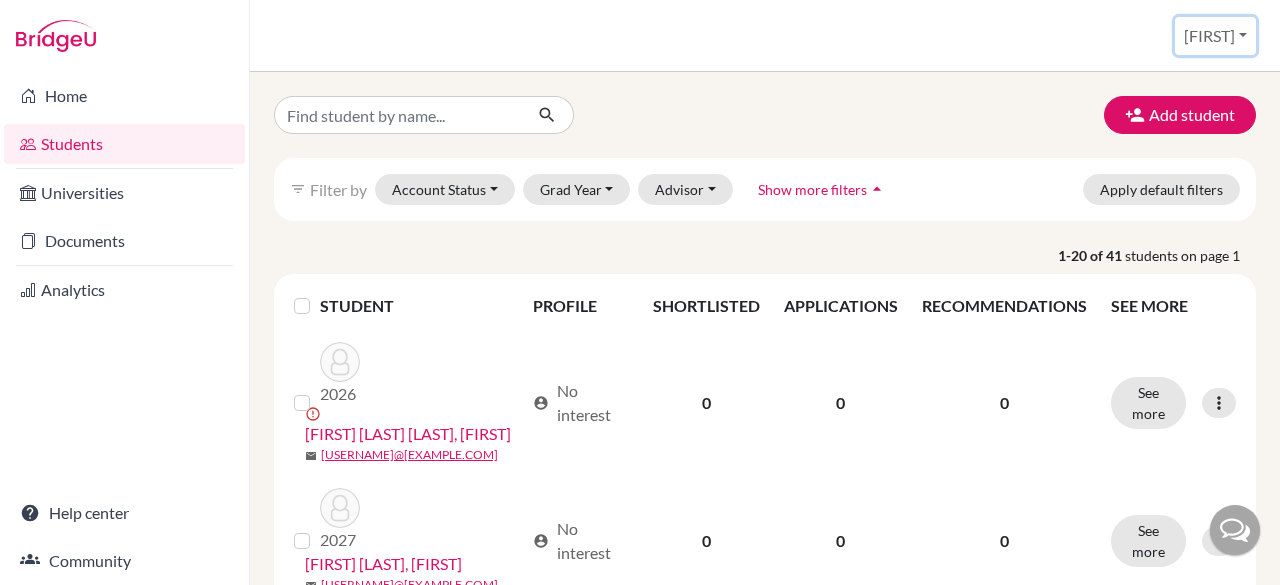 click on "[FIRST]" at bounding box center (1215, 36) 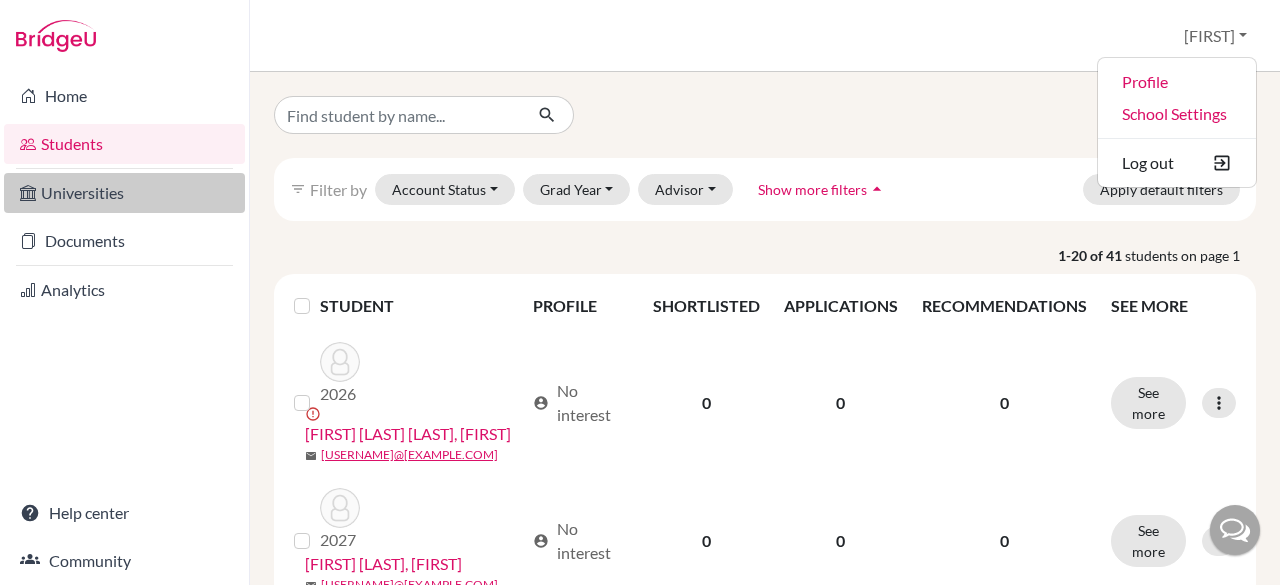 click on "Universities" at bounding box center [124, 193] 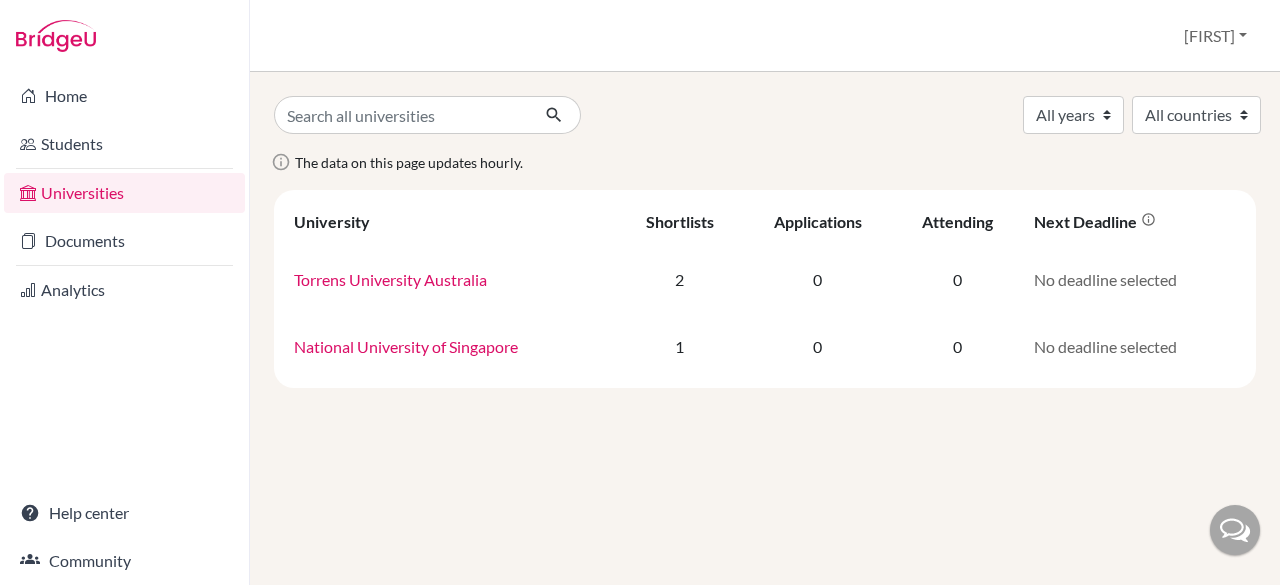 scroll, scrollTop: 0, scrollLeft: 0, axis: both 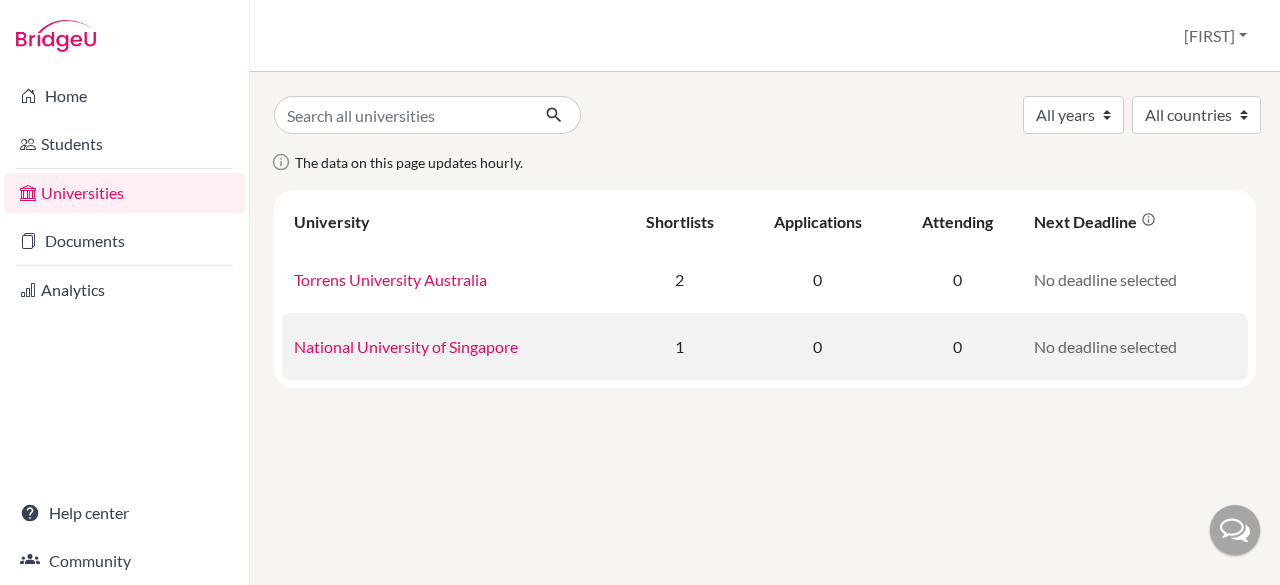 click on "National University of Singapore" at bounding box center (406, 346) 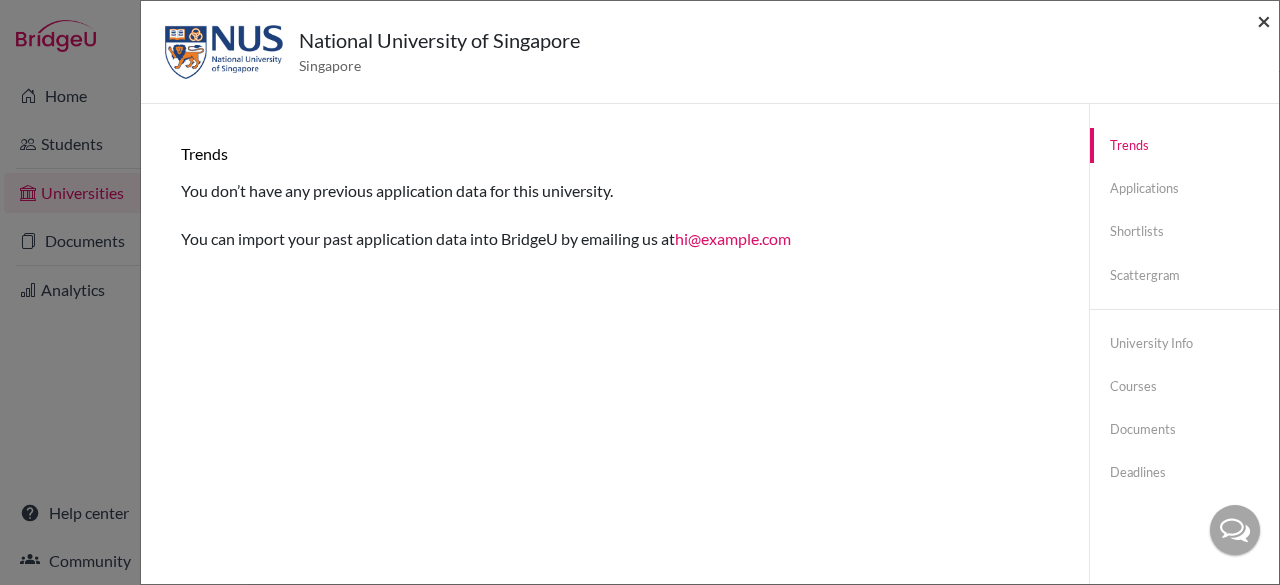 click on "×" at bounding box center [1264, 20] 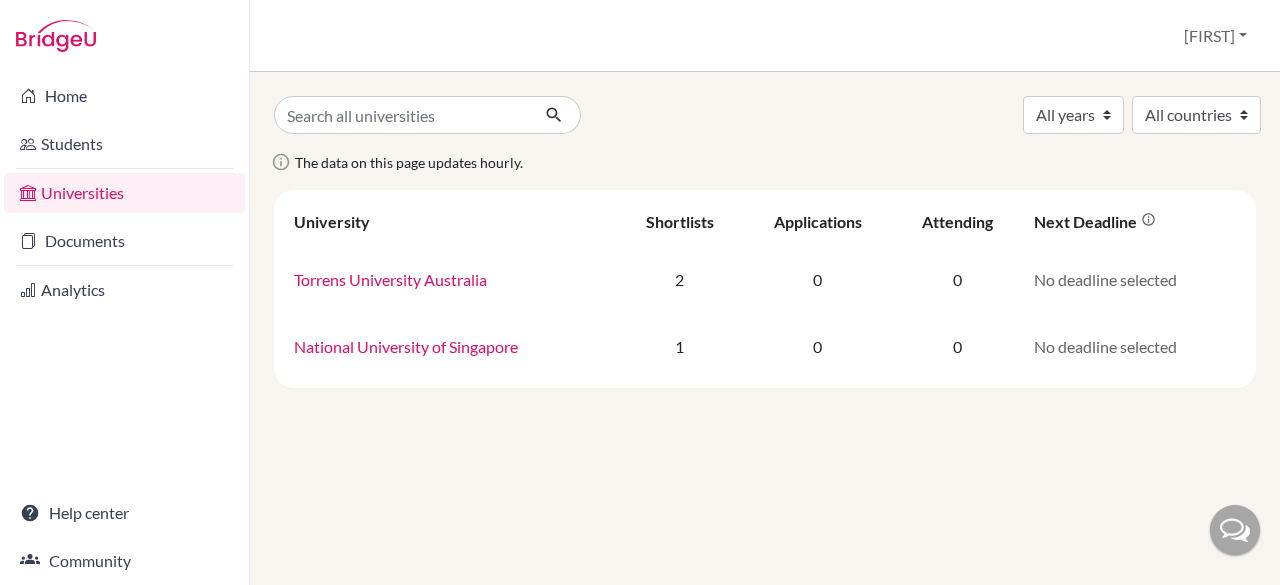 click on "Universities" at bounding box center [124, 193] 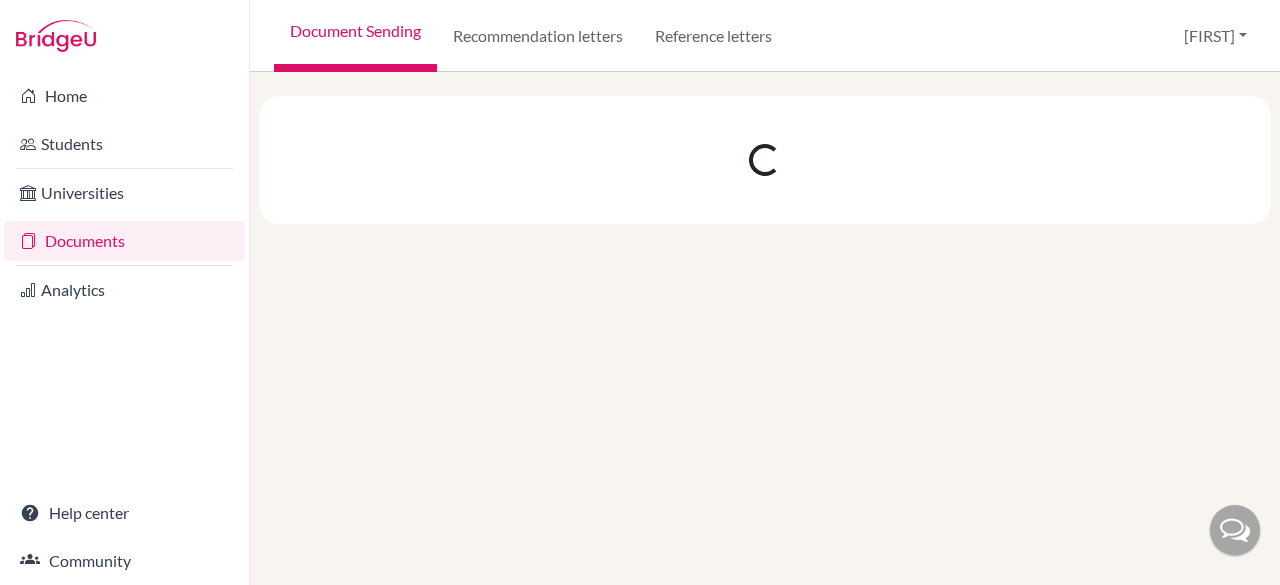 scroll, scrollTop: 0, scrollLeft: 0, axis: both 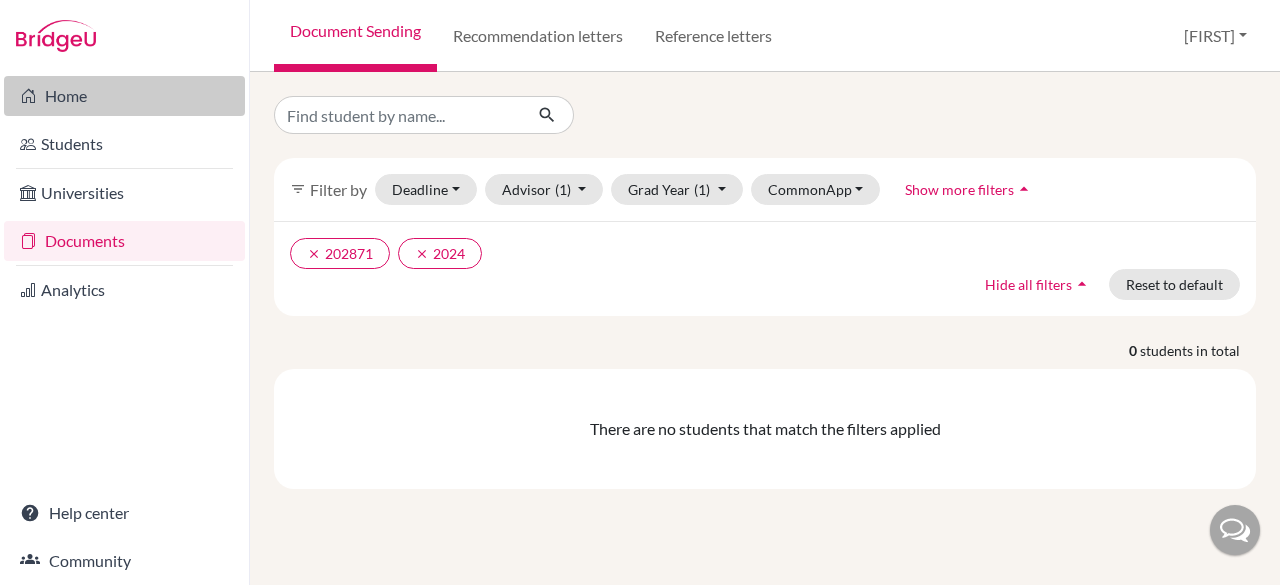 click on "Home" at bounding box center [124, 96] 